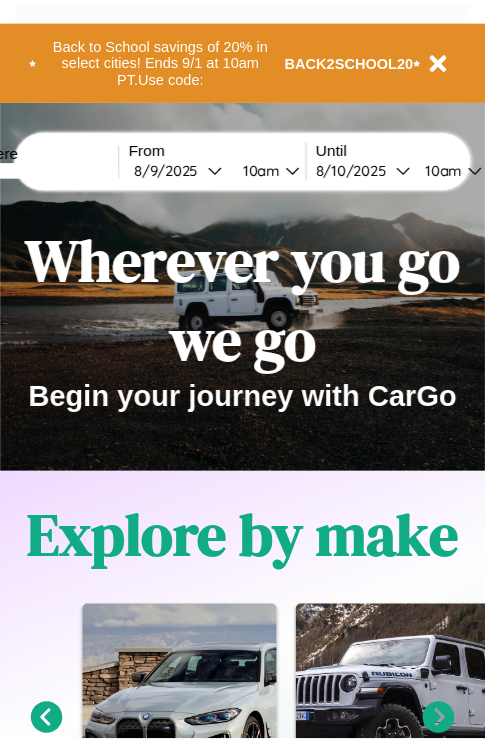 scroll, scrollTop: 0, scrollLeft: 0, axis: both 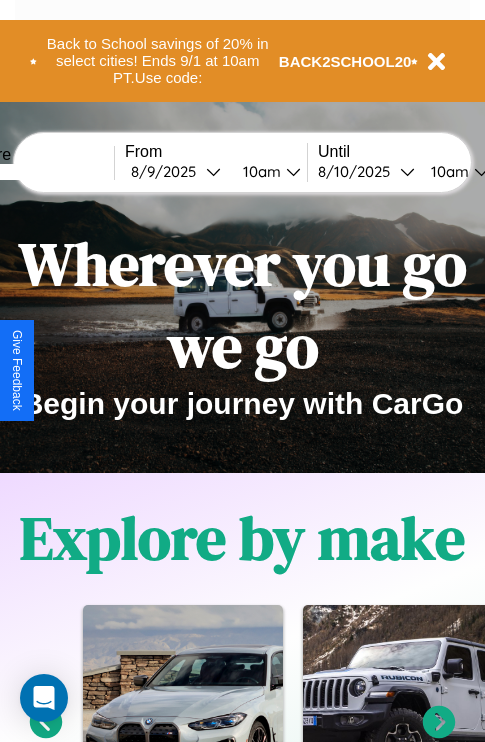 click at bounding box center (39, 172) 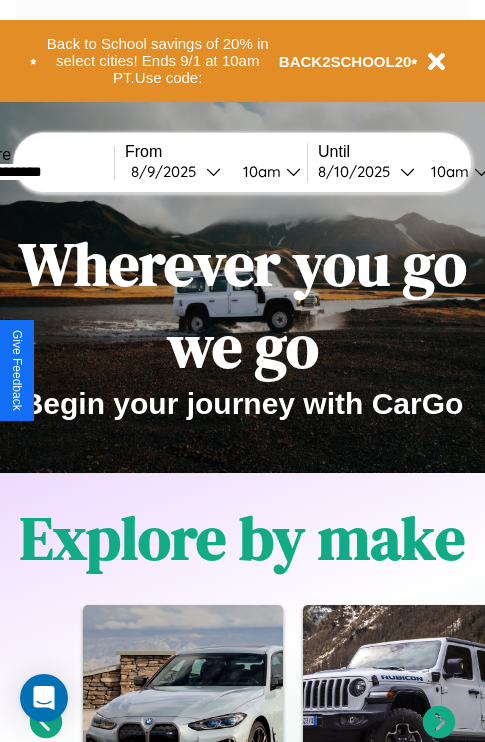 type on "**********" 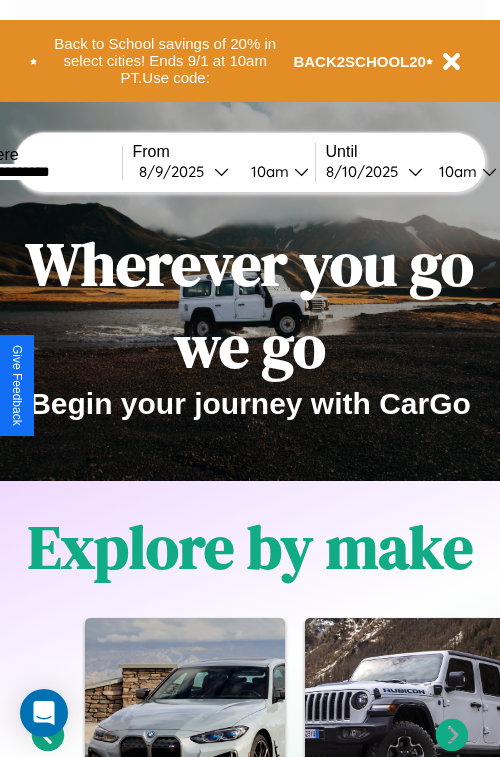 select on "*" 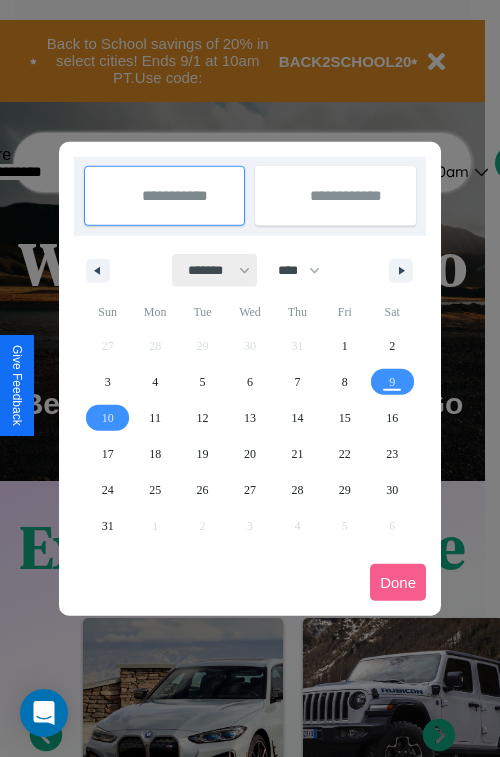 click on "******* ******** ***** ***** *** **** **** ****** ********* ******* ******** ********" at bounding box center (215, 270) 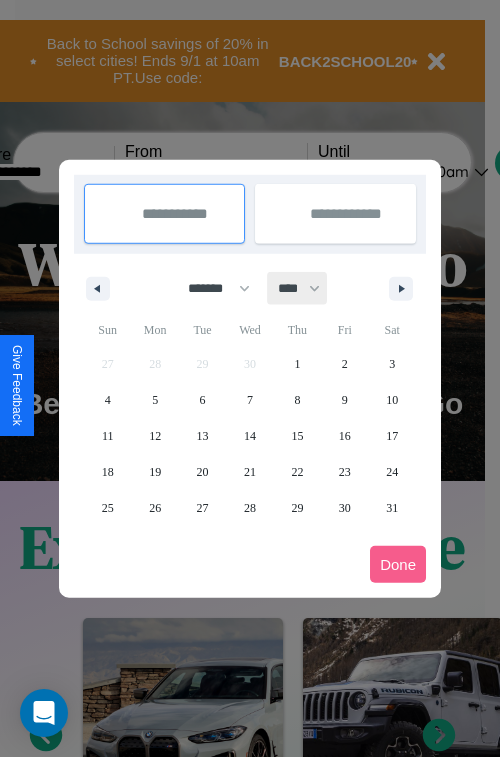 click on "**** **** **** **** **** **** **** **** **** **** **** **** **** **** **** **** **** **** **** **** **** **** **** **** **** **** **** **** **** **** **** **** **** **** **** **** **** **** **** **** **** **** **** **** **** **** **** **** **** **** **** **** **** **** **** **** **** **** **** **** **** **** **** **** **** **** **** **** **** **** **** **** **** **** **** **** **** **** **** **** **** **** **** **** **** **** **** **** **** **** **** **** **** **** **** **** **** **** **** **** **** **** **** **** **** **** **** **** **** **** **** **** **** **** **** **** **** **** **** **** ****" at bounding box center [298, 288] 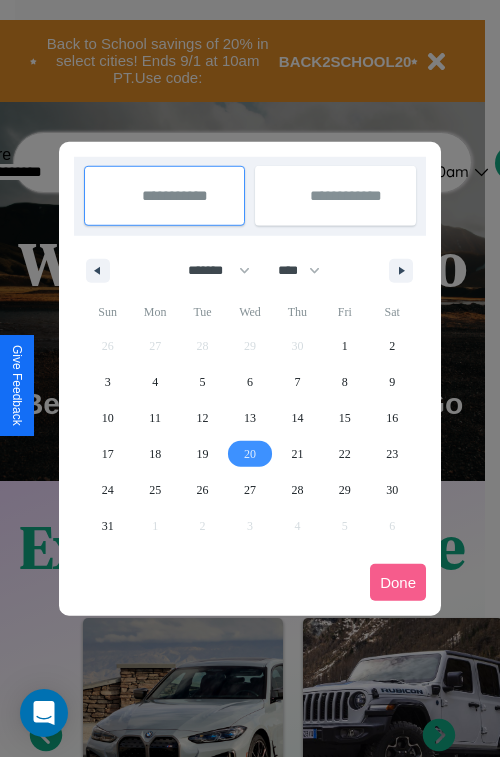 click on "20" at bounding box center (250, 454) 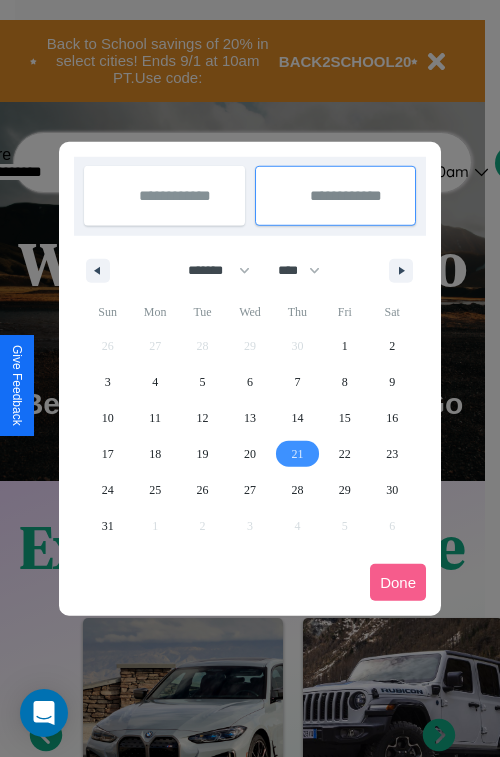 click on "21" at bounding box center [297, 454] 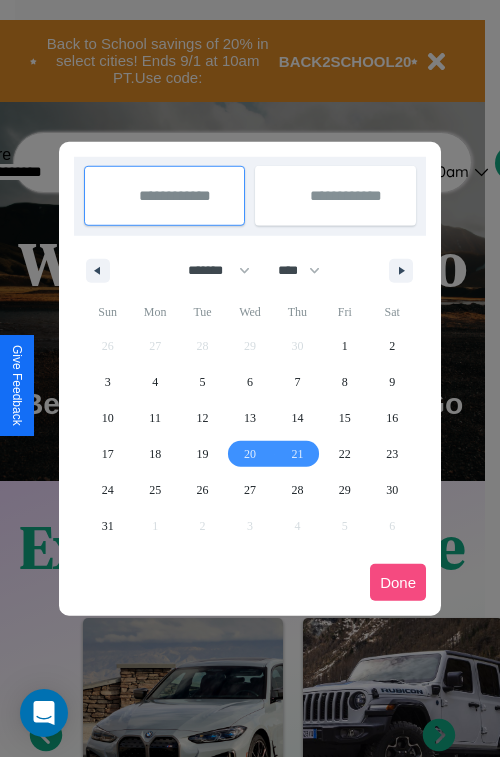 click on "Done" at bounding box center (398, 582) 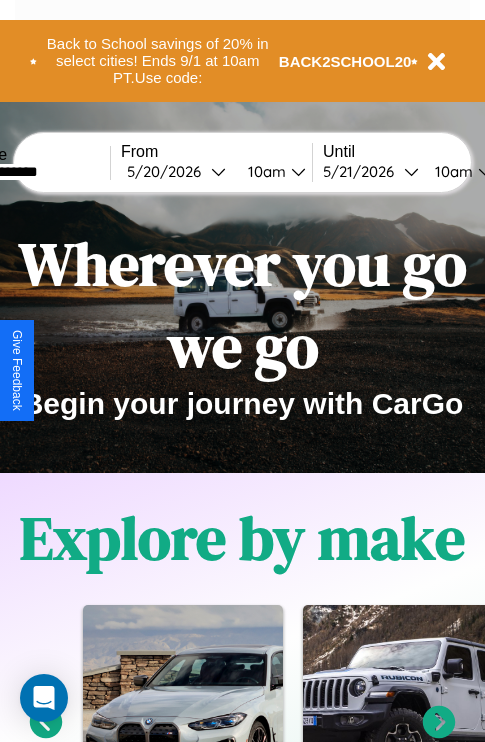 click on "10am" at bounding box center (451, 171) 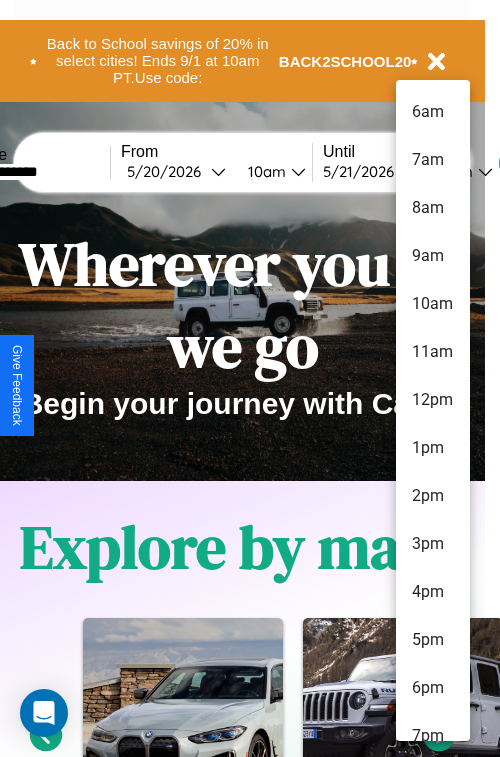 click on "6pm" at bounding box center (433, 688) 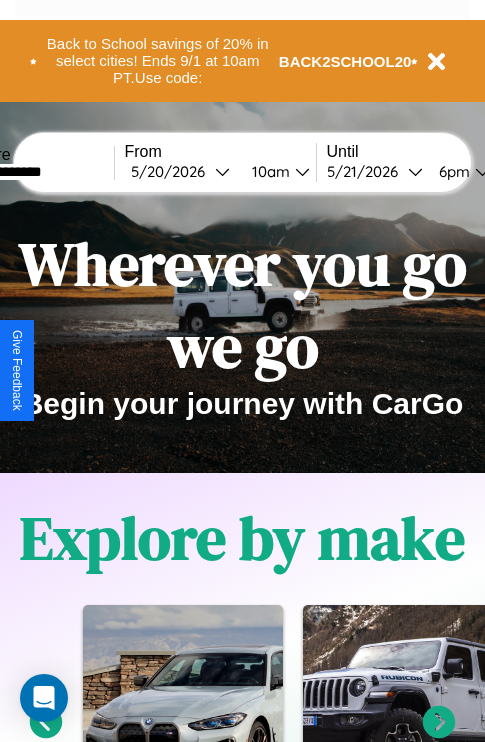 scroll, scrollTop: 0, scrollLeft: 73, axis: horizontal 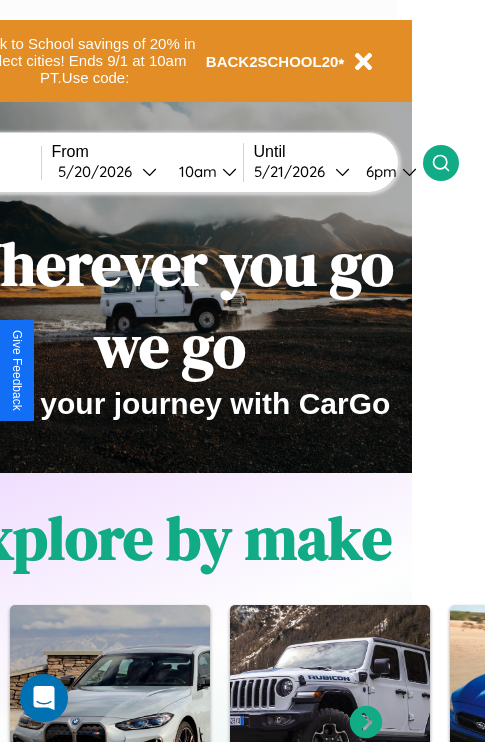 click 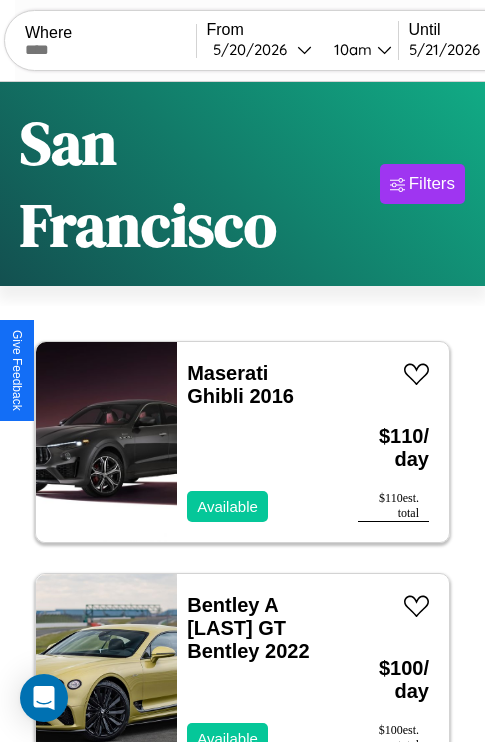 scroll, scrollTop: 174, scrollLeft: 0, axis: vertical 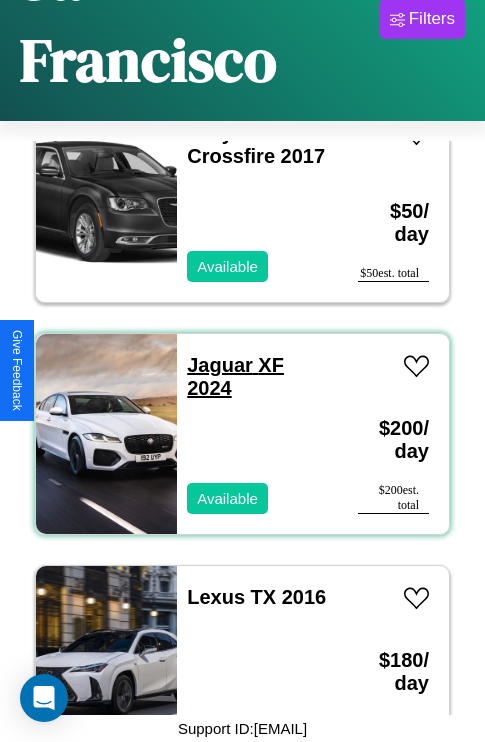click on "Jaguar   XF   2024" at bounding box center (235, 376) 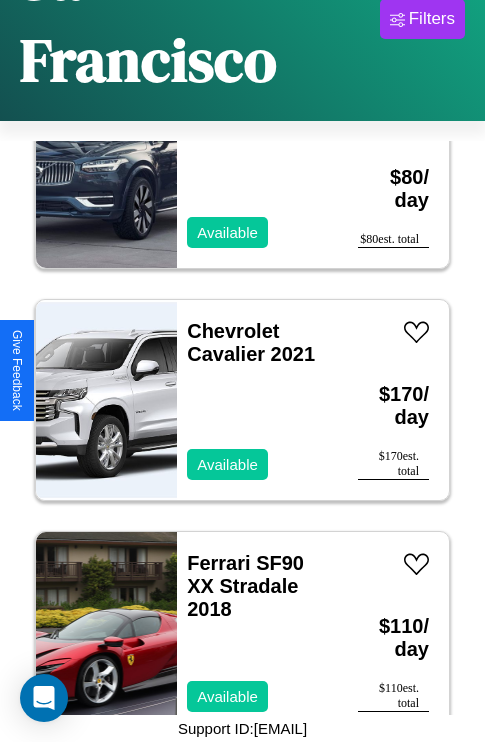 scroll, scrollTop: 8195, scrollLeft: 0, axis: vertical 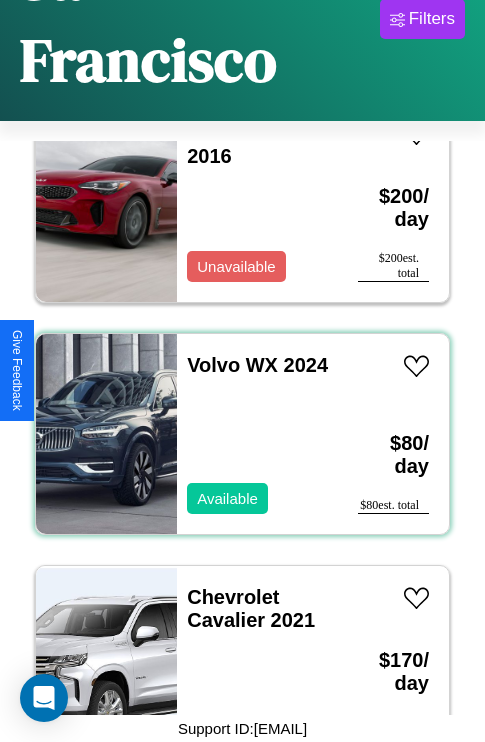 click on "Volvo   WX   2024 Available" at bounding box center (257, 434) 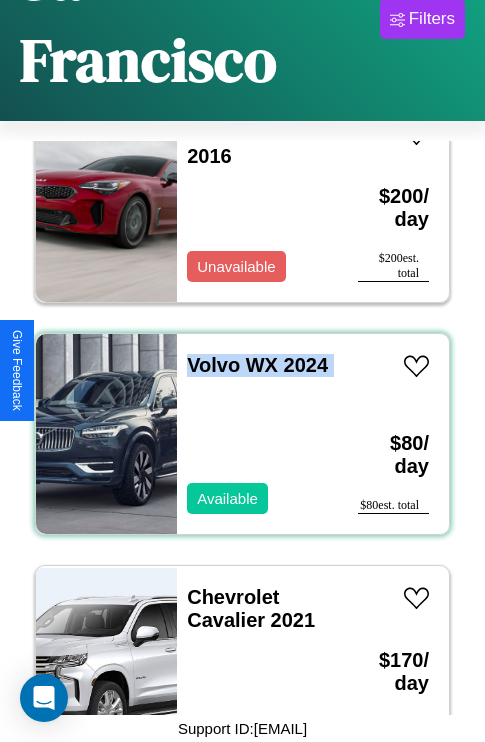 click on "Volvo   WX   2024 Available" at bounding box center (257, 434) 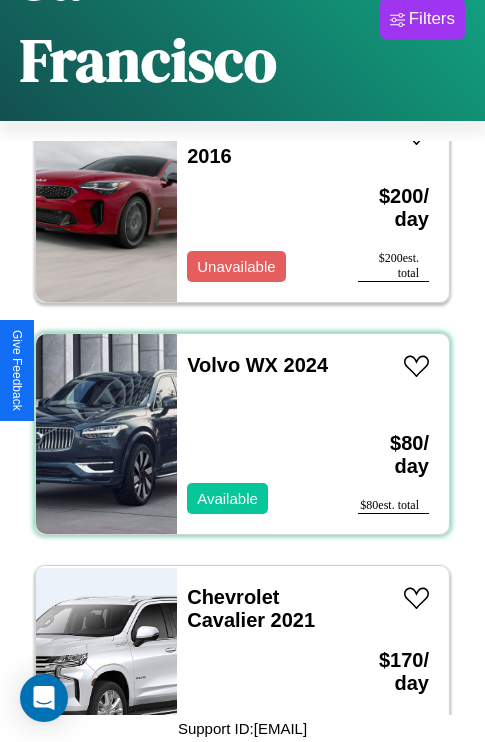 click on "Volvo   WX   2024 Available" at bounding box center [257, 434] 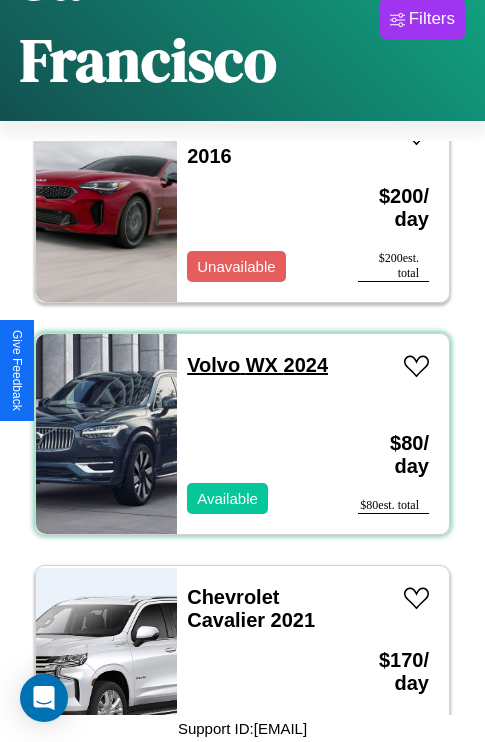 click on "Volvo   WX   2024" at bounding box center (257, 365) 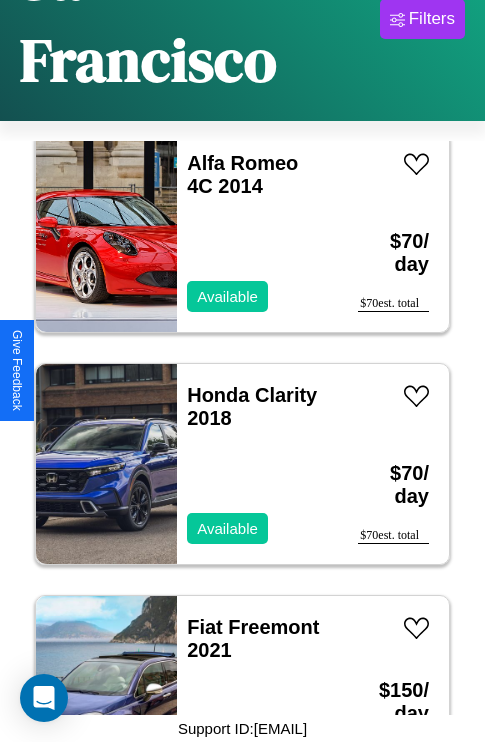 scroll, scrollTop: 11211, scrollLeft: 0, axis: vertical 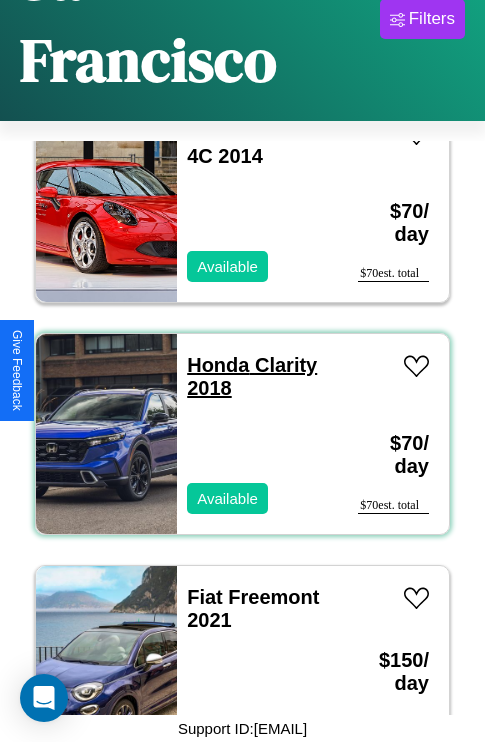 click on "Honda   Clarity   2018" at bounding box center (252, 376) 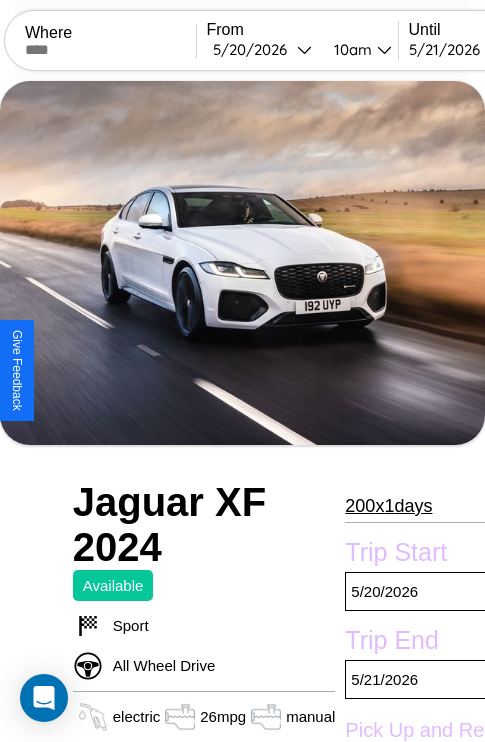 scroll, scrollTop: 154, scrollLeft: 0, axis: vertical 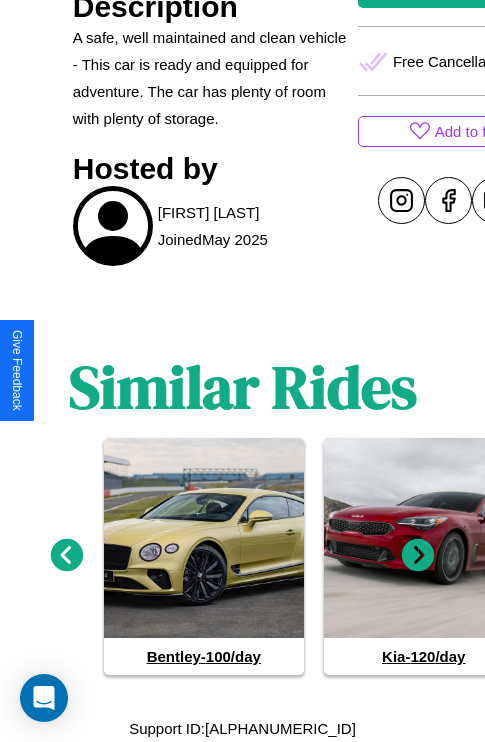 click 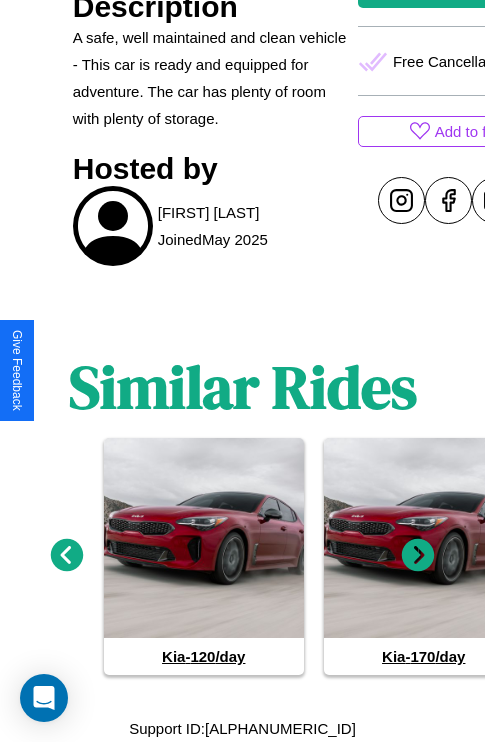 click 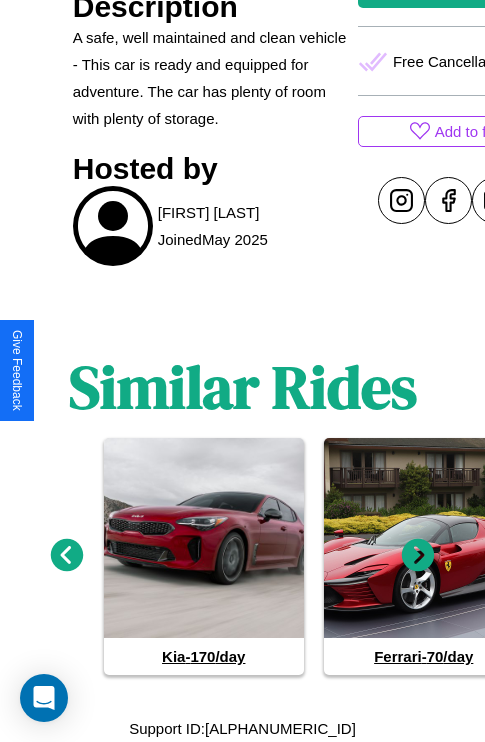 click 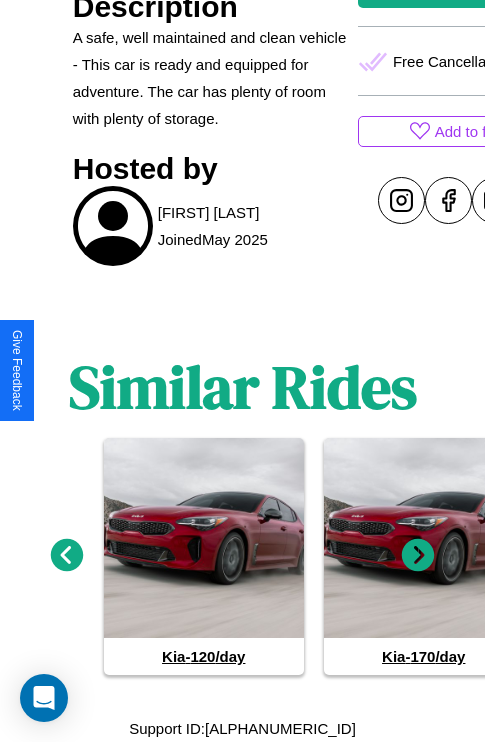 click 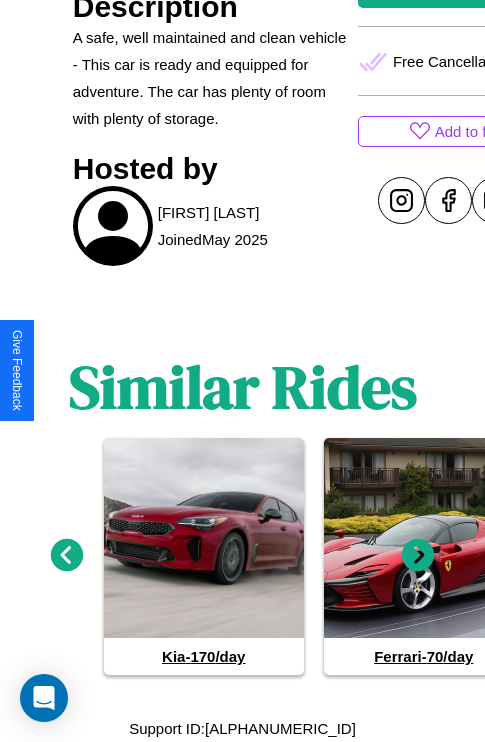 click 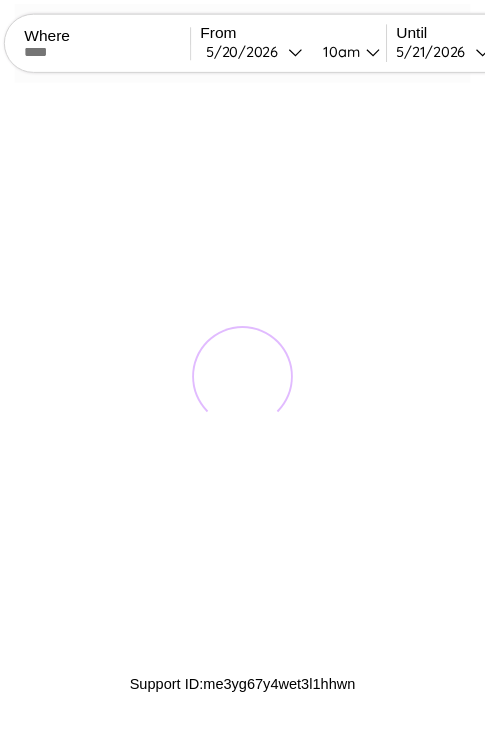 scroll, scrollTop: 0, scrollLeft: 0, axis: both 